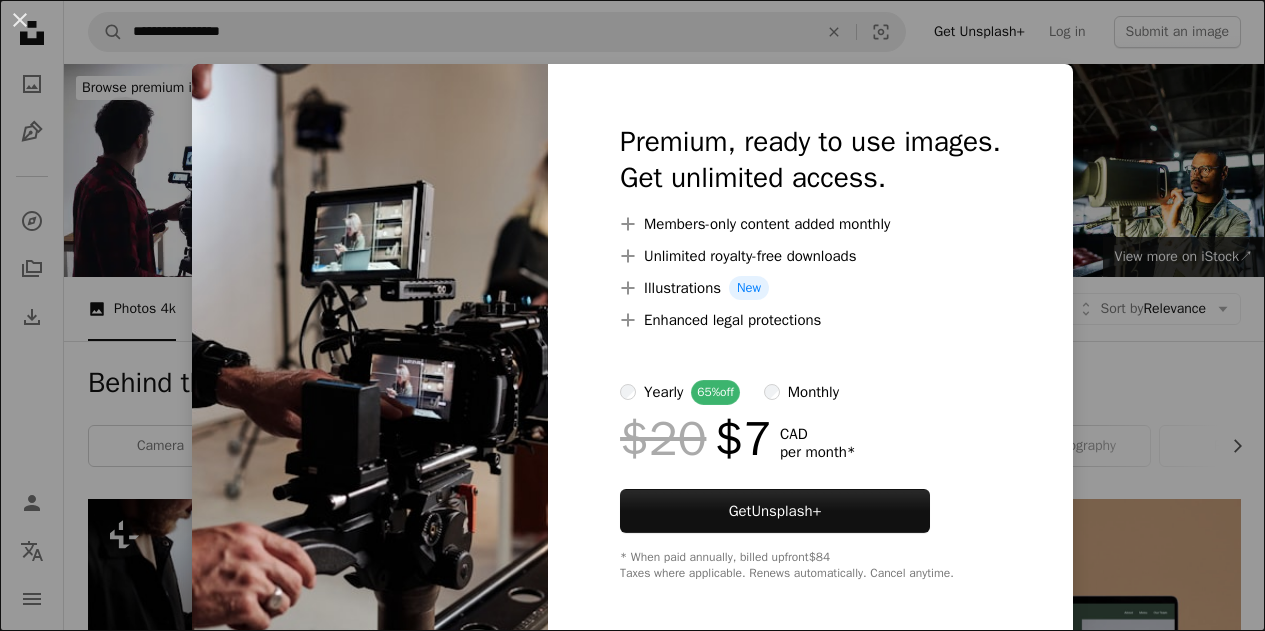 scroll, scrollTop: 400, scrollLeft: 0, axis: vertical 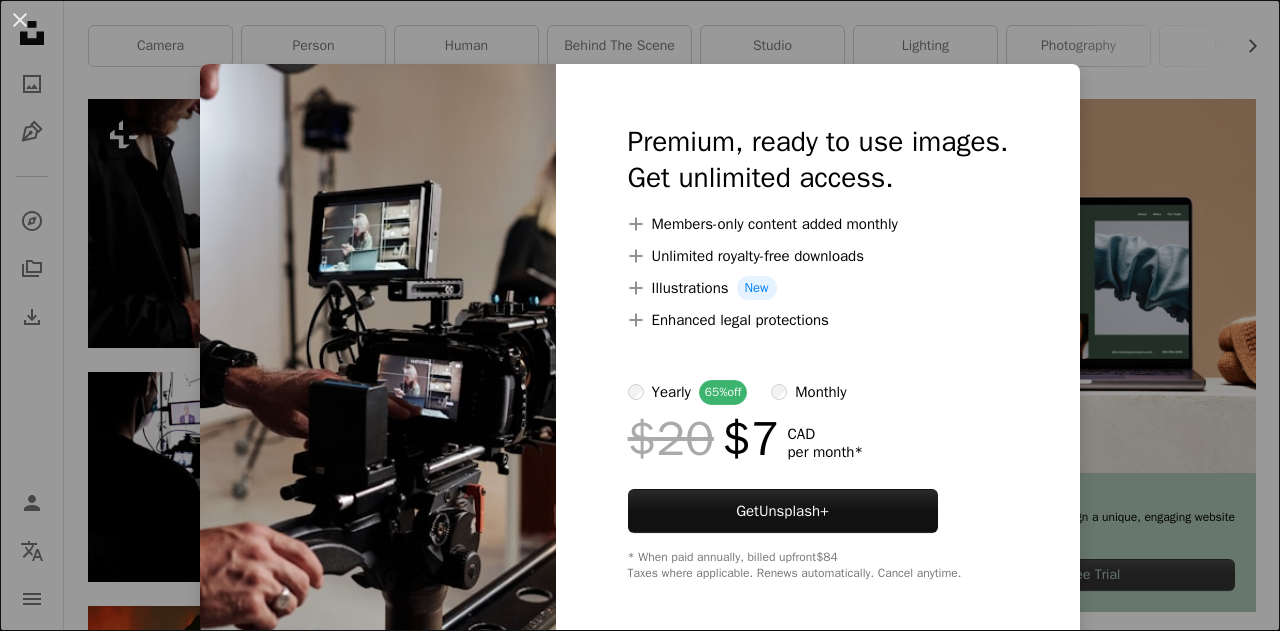 click on "An X shape Premium, ready to use images. Get unlimited access. A plus sign Members-only content added monthly A plus sign Unlimited royalty-free downloads A plus sign Illustrations  New A plus sign Enhanced legal protections yearly 65%  off monthly $20   $7 CAD per month * Get  Unsplash+ * When paid annually, billed upfront  $84 Taxes where applicable. Renews automatically. Cancel anytime." at bounding box center (640, 315) 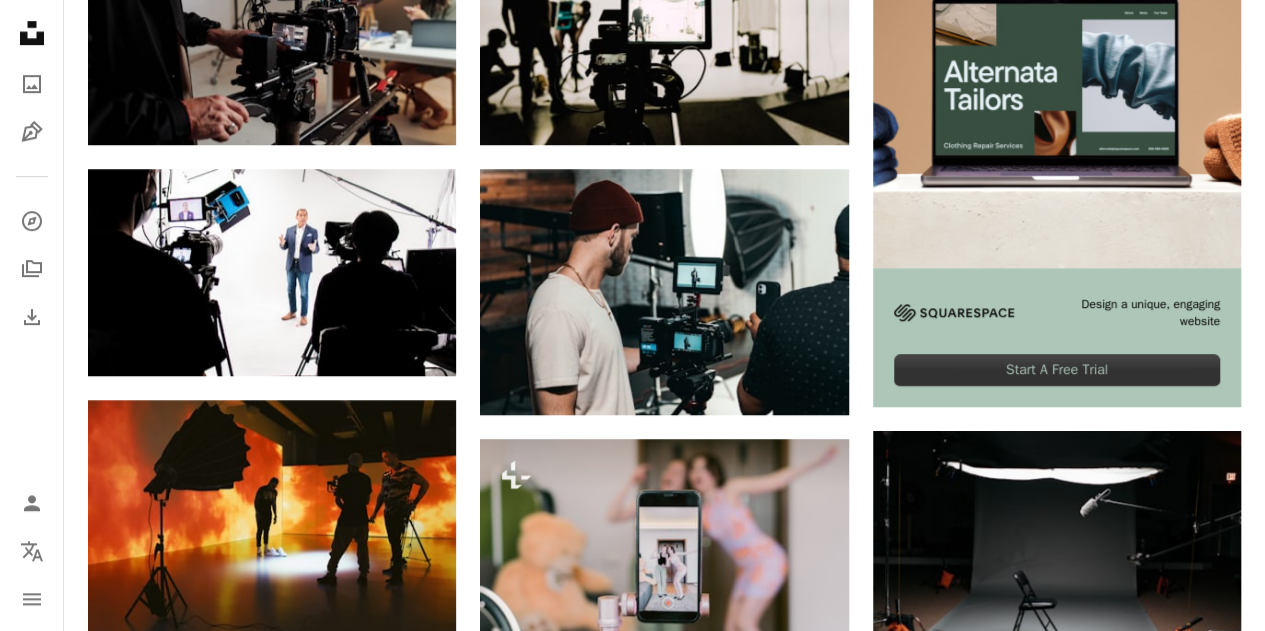 scroll, scrollTop: 300, scrollLeft: 0, axis: vertical 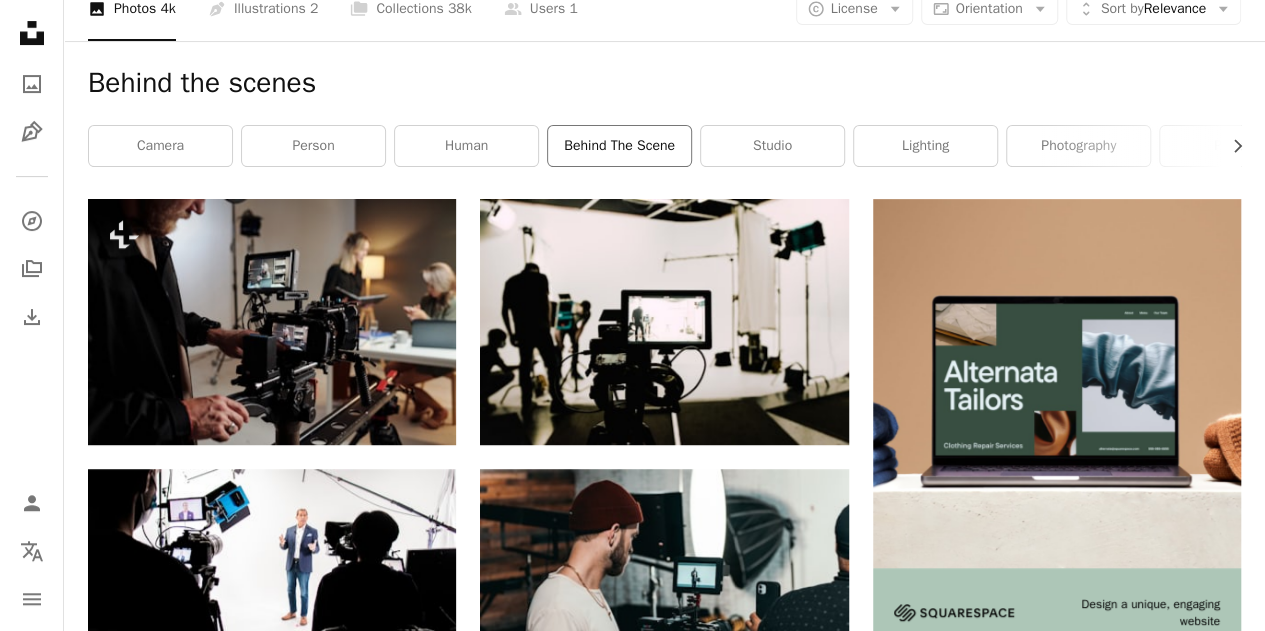 click on "behind the scene" at bounding box center [619, 146] 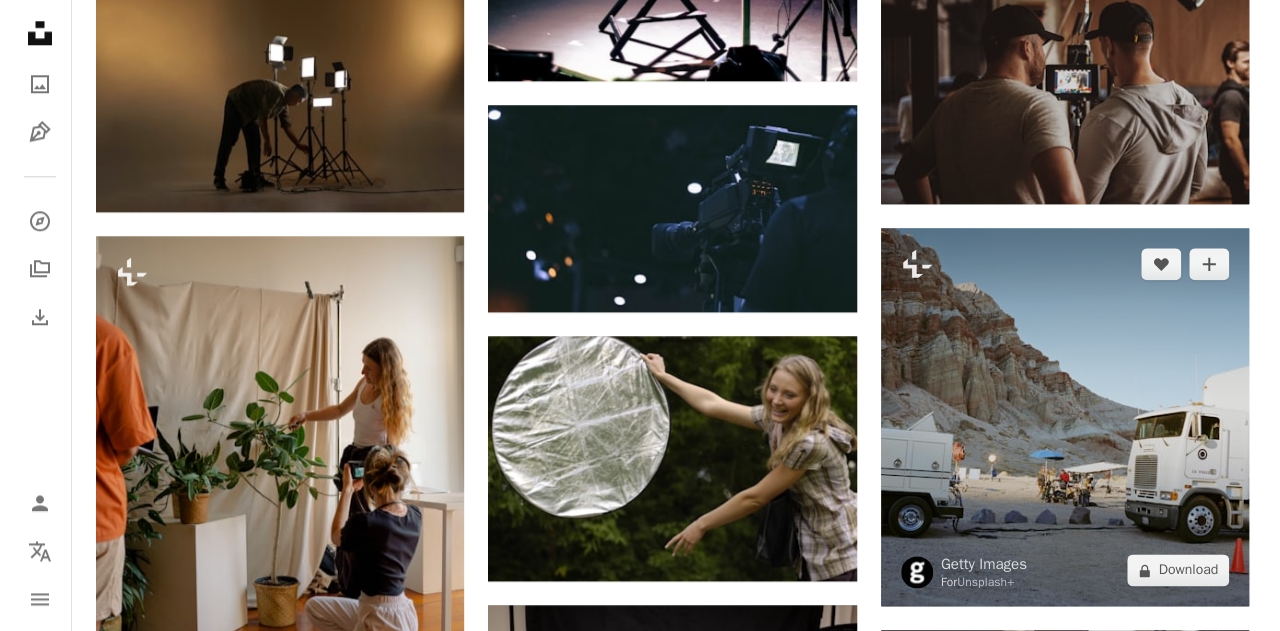 scroll, scrollTop: 1100, scrollLeft: 0, axis: vertical 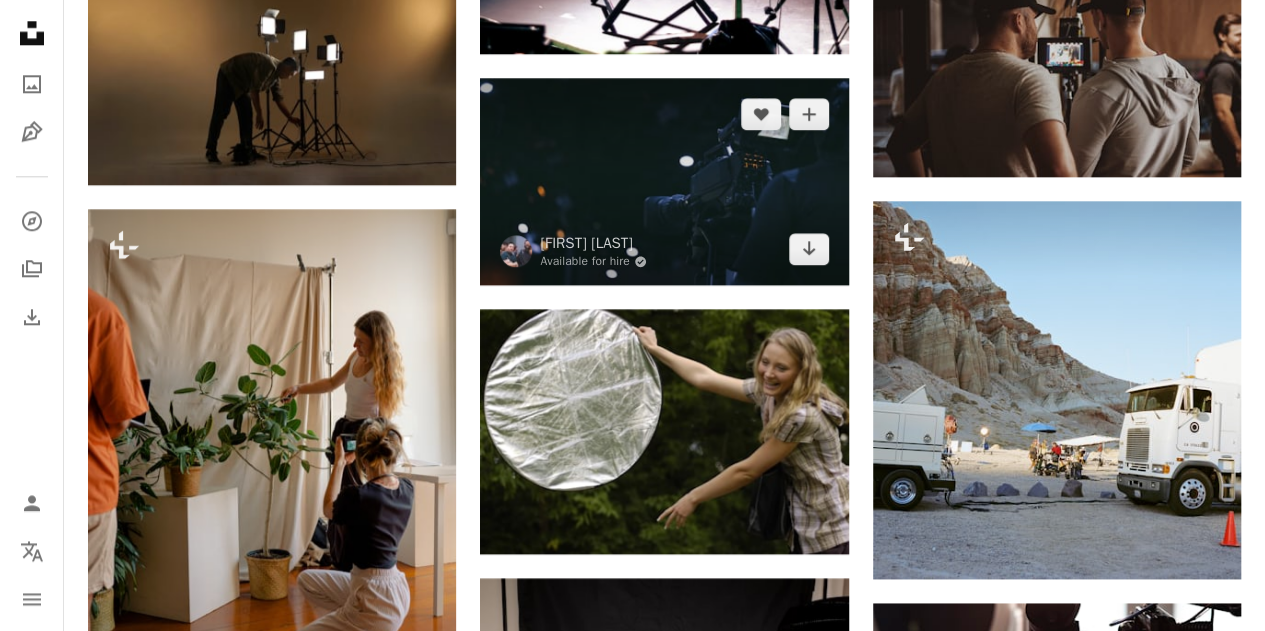 click at bounding box center [664, 181] 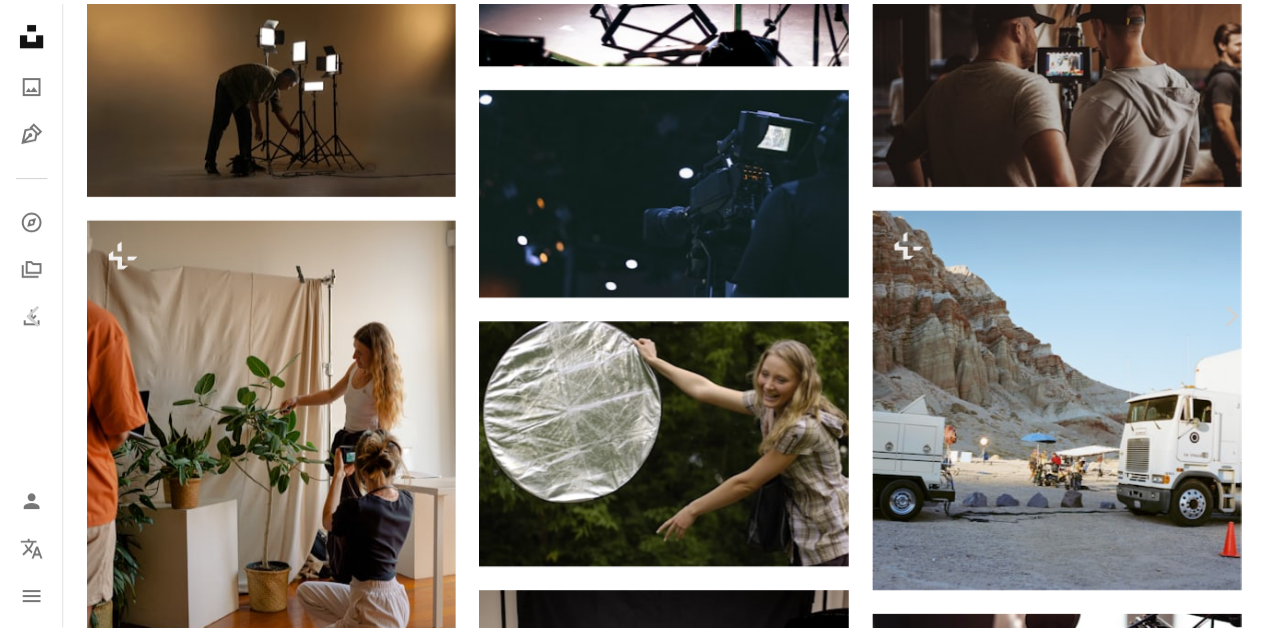 scroll, scrollTop: 0, scrollLeft: 0, axis: both 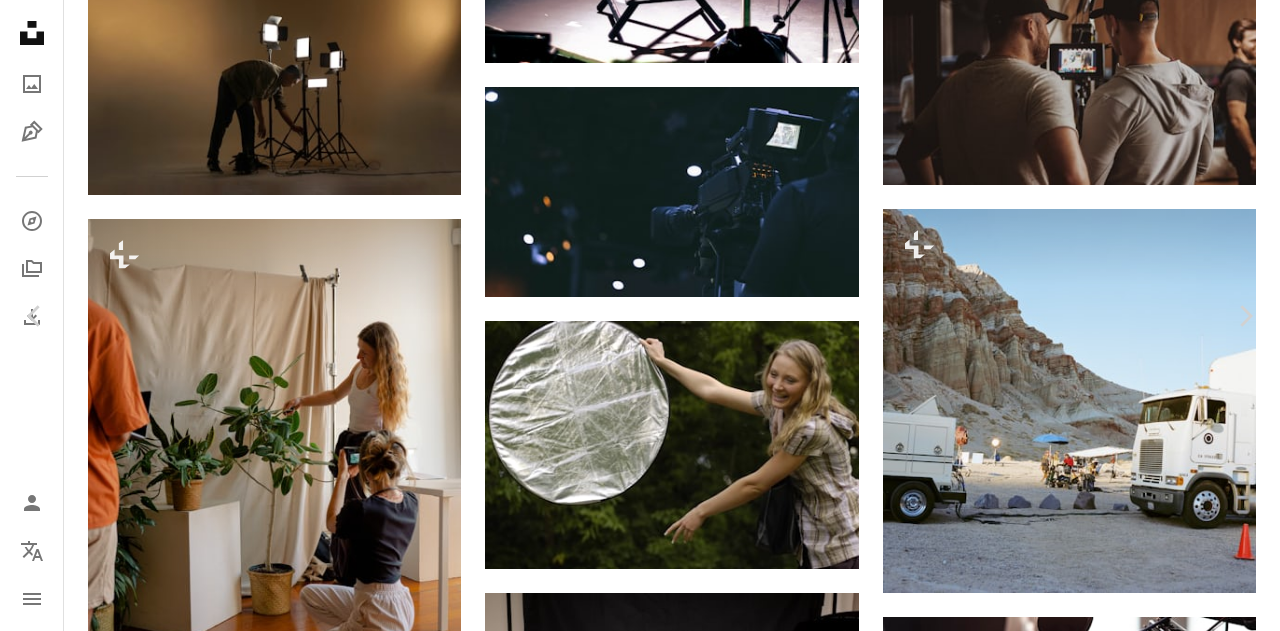 click on "Download free" at bounding box center [1081, 3386] 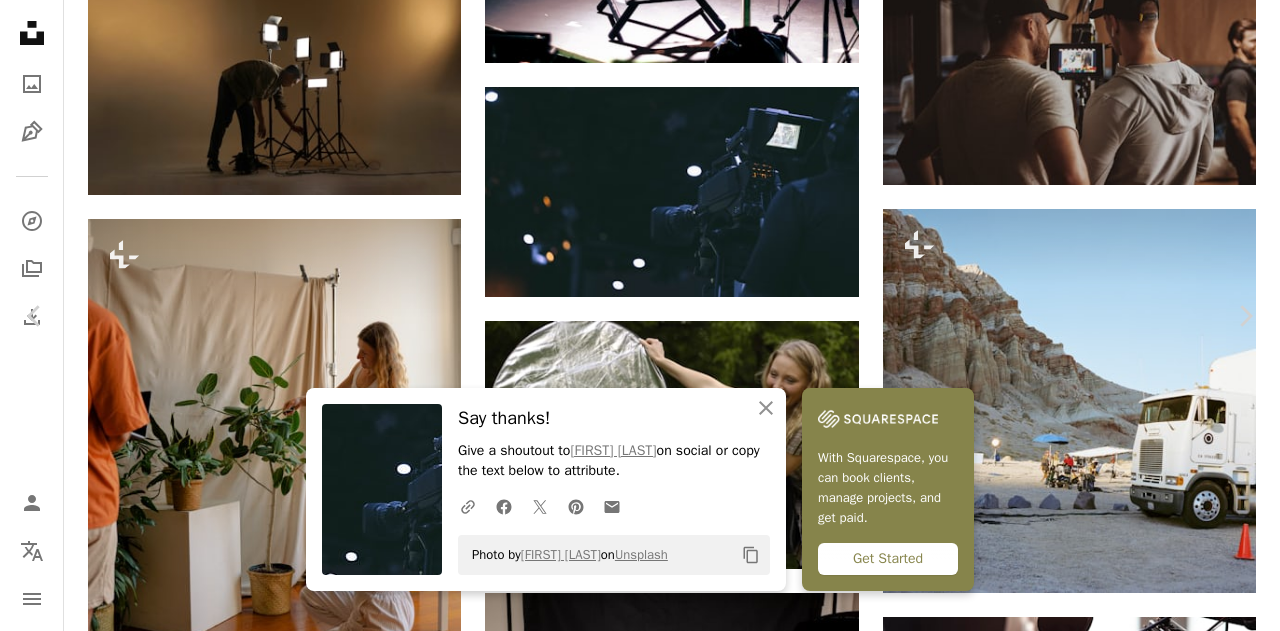 click on "An X shape" at bounding box center (20, 20) 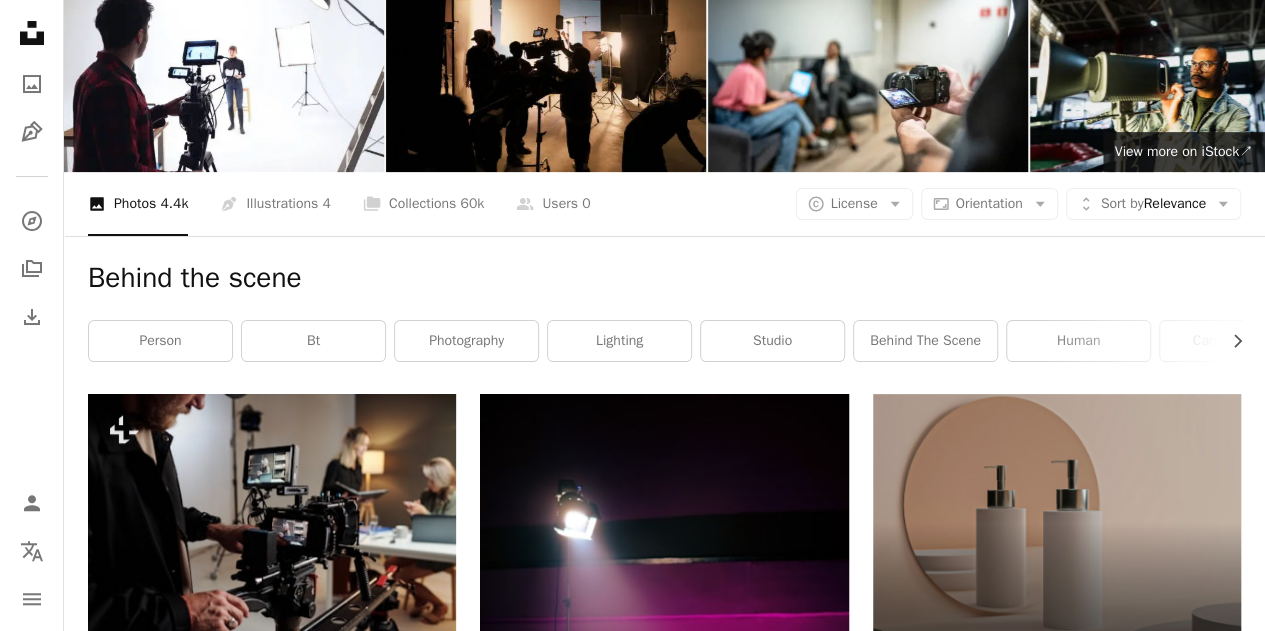 scroll, scrollTop: 0, scrollLeft: 0, axis: both 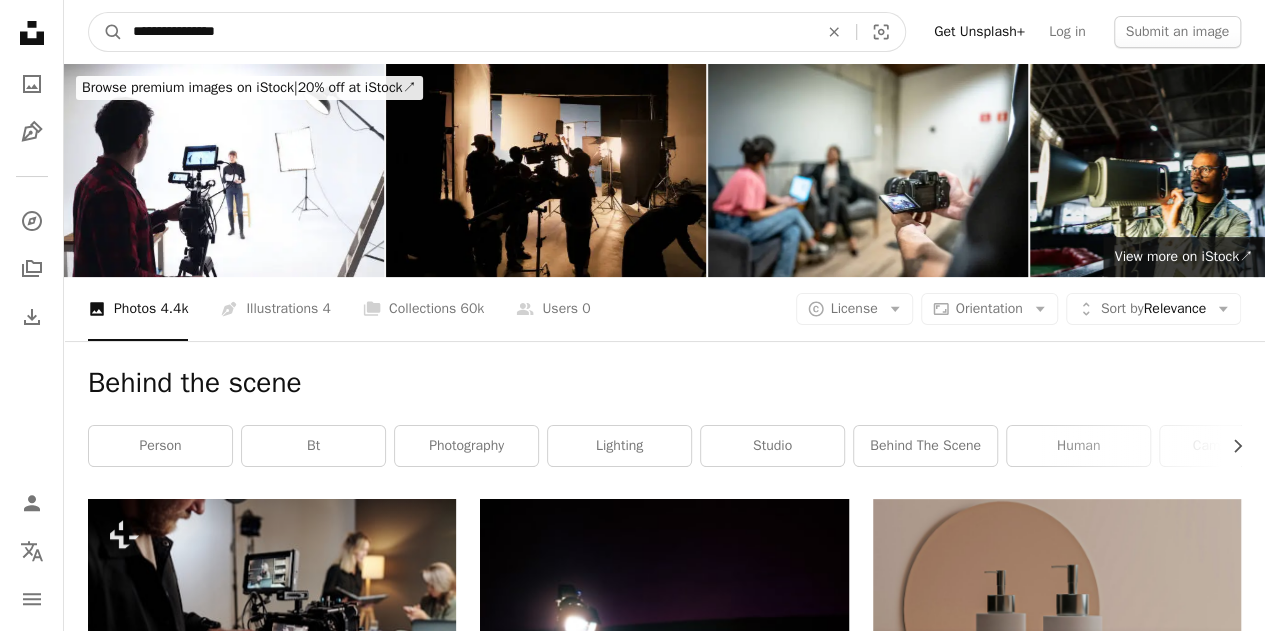 drag, startPoint x: 443, startPoint y: 41, endPoint x: 0, endPoint y: -1, distance: 444.9865 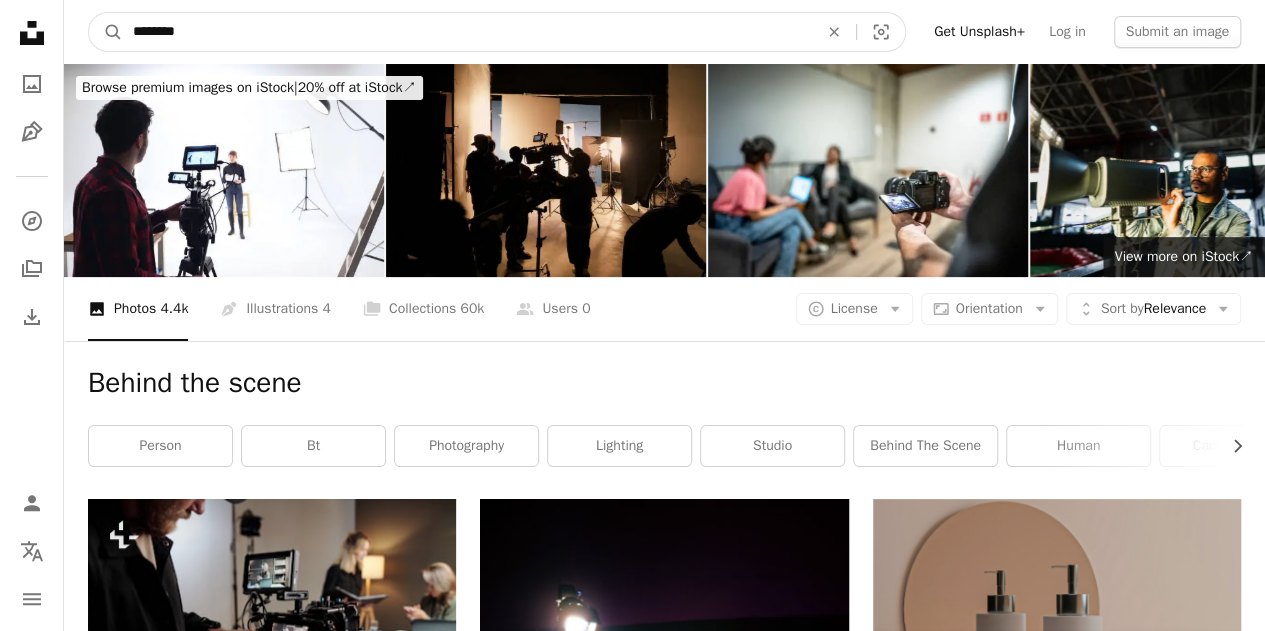 type on "********" 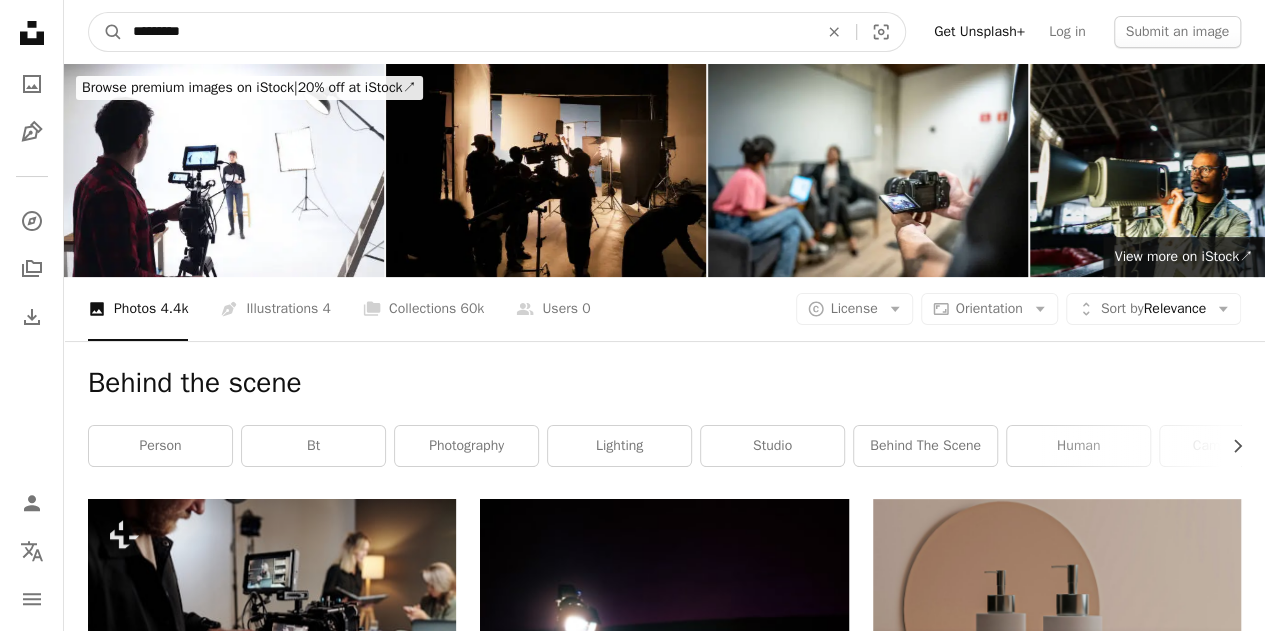 click on "A magnifying glass" at bounding box center [106, 32] 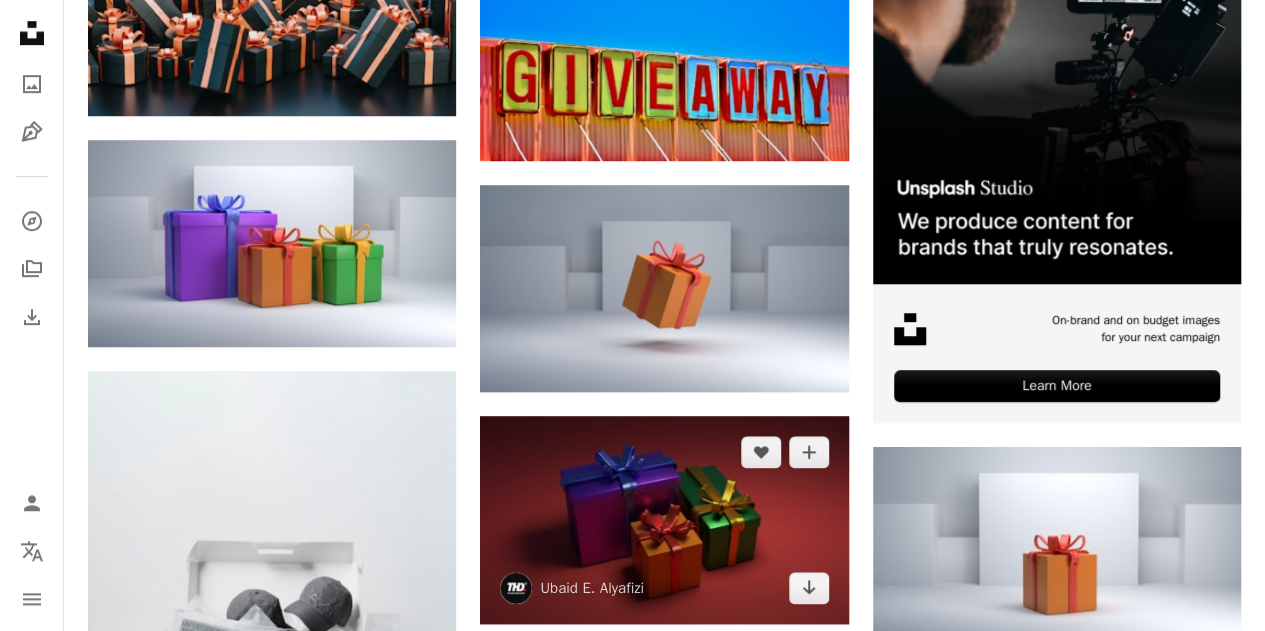 scroll, scrollTop: 700, scrollLeft: 0, axis: vertical 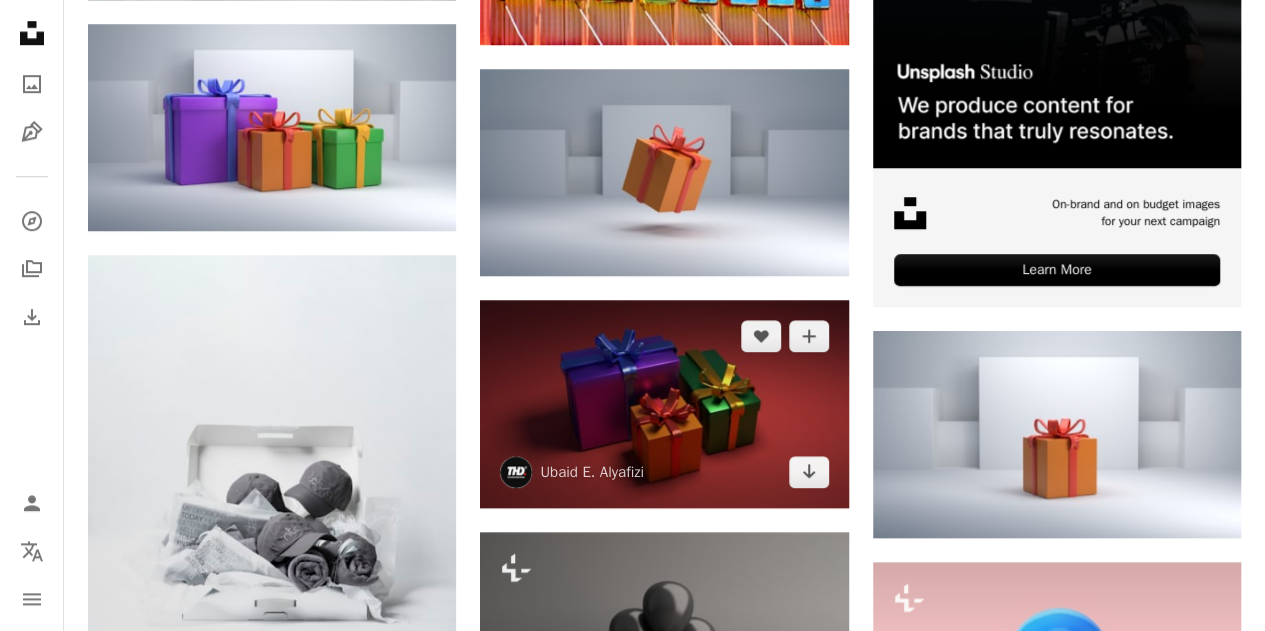 drag, startPoint x: 672, startPoint y: 396, endPoint x: 640, endPoint y: 338, distance: 66.24198 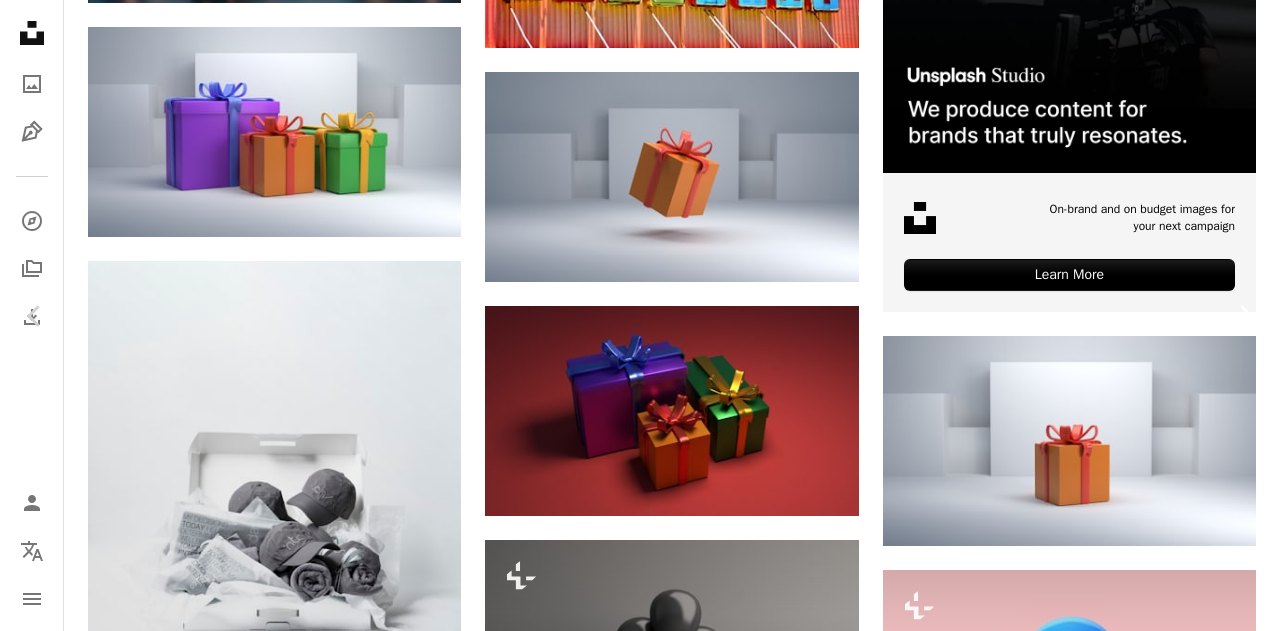 click on "Chevron right" at bounding box center (1245, 316) 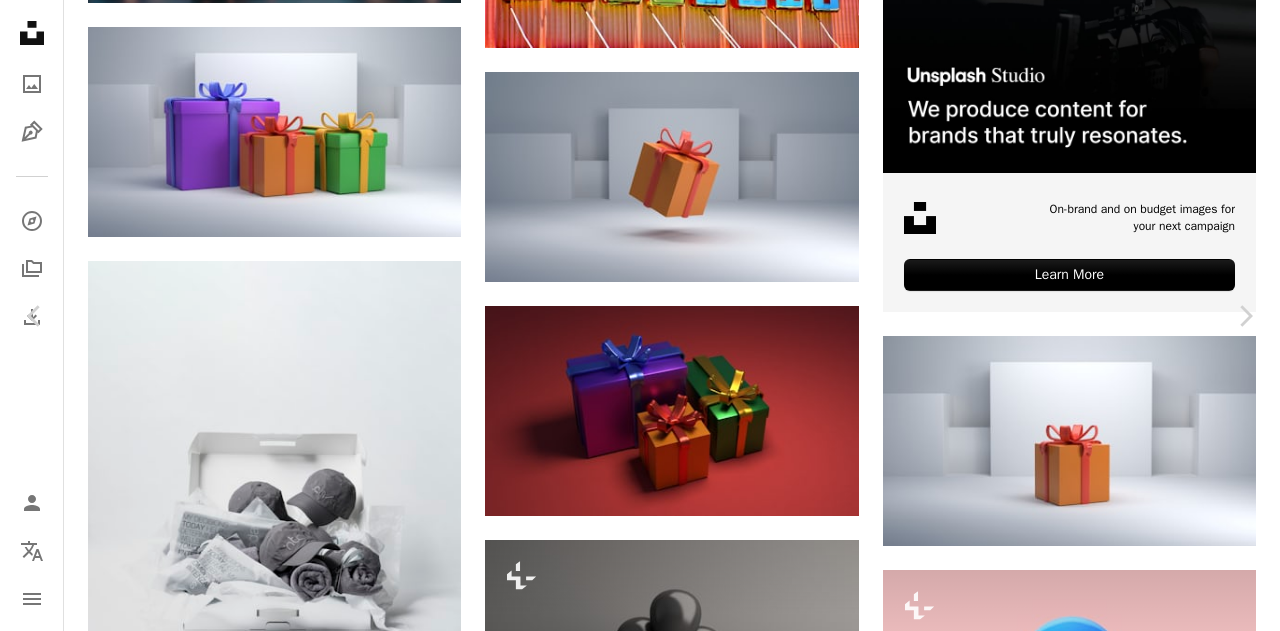 click on "Unsplash logo Unsplash Home A photo Pen Tool A compass A stack of folders Download Person Localization icon navigation menu A magnifying glass ******** An X shape Visual search Get Unsplash+ Log in Submit an image Browse premium images on iStock  |  20% off at iStock  ↗ Browse premium images on iStock 20% off at iStock  ↗ View more  ↗ View more on iStock  ↗ A photo Photos   2.2k Pen Tool Illustrations   271 A stack of folders Collections   173 A group of people Users   143 A copyright icon © License Arrow down Aspect ratio Orientation Arrow down Unfold Sort by  Relevance Arrow down Filters Filters Giveaway Chevron right gift gift box design render digital image background present sale 3d 3d graphic [REGION] Plus sign for Unsplash+ A heart A plus sign A. C. For  Unsplash+ A lock Download A heart A plus sign [FIRST] [LAST] Arrow pointing down A heart A plus sign Intenza Fitness Arrow pointing down A heart A plus sign [FIRST] [LAST] Available for hire A checkmark inside of a circle" at bounding box center (640, 1457) 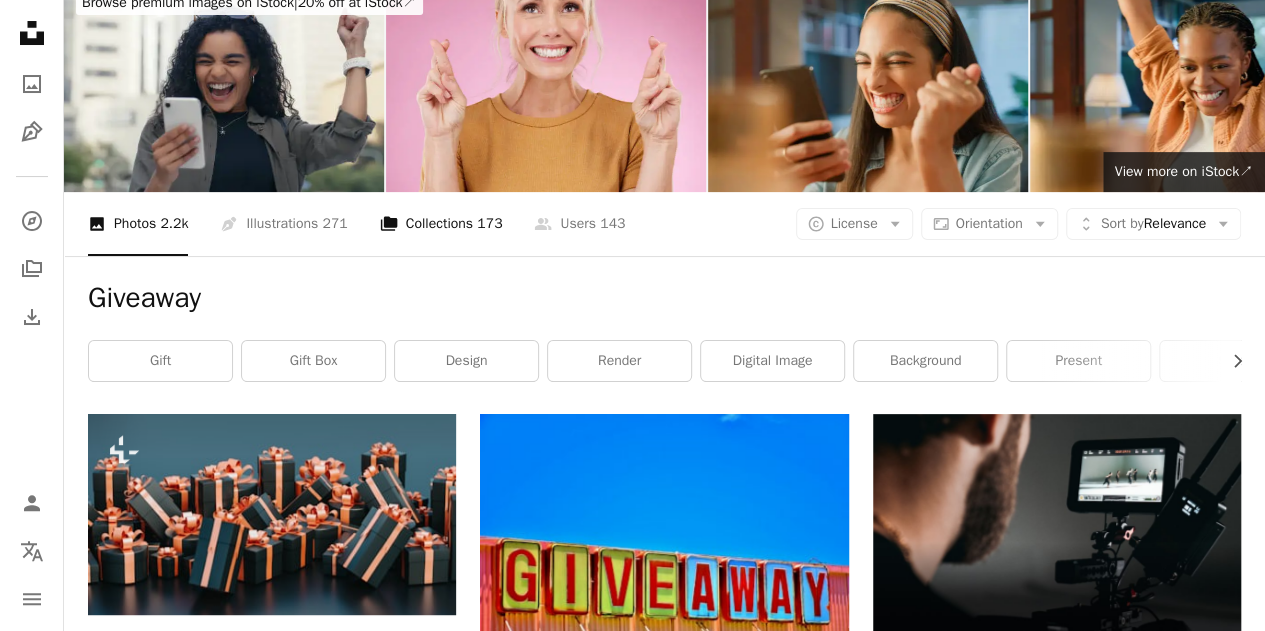scroll, scrollTop: 0, scrollLeft: 0, axis: both 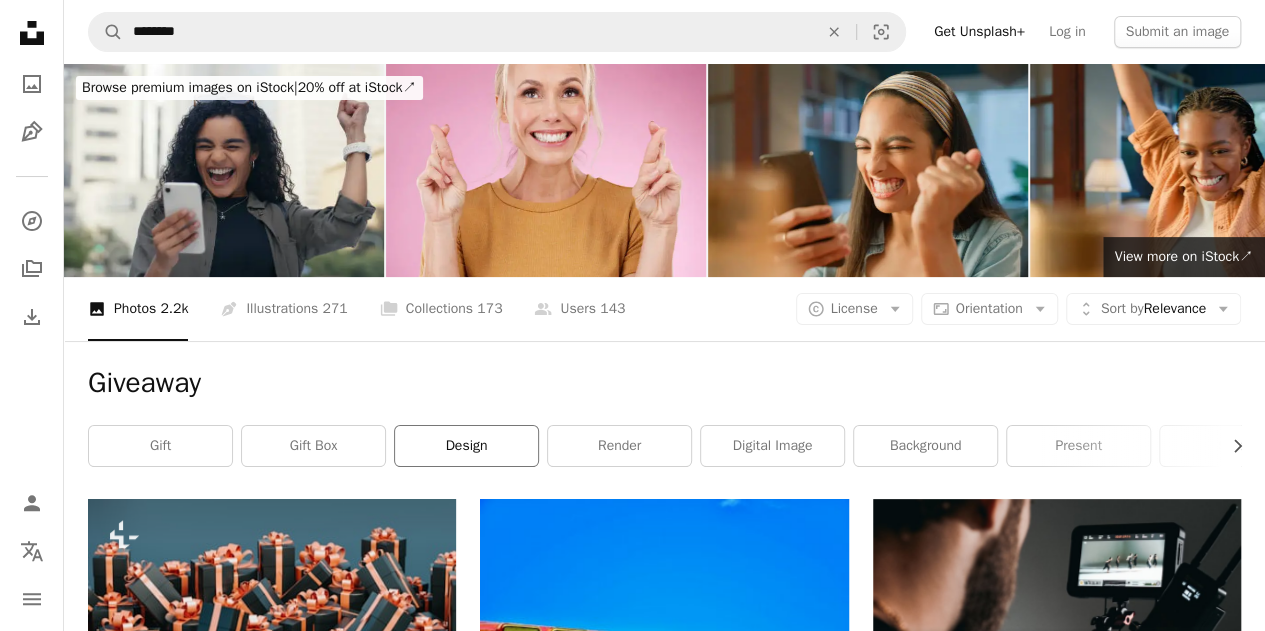 click on "design" at bounding box center [466, 446] 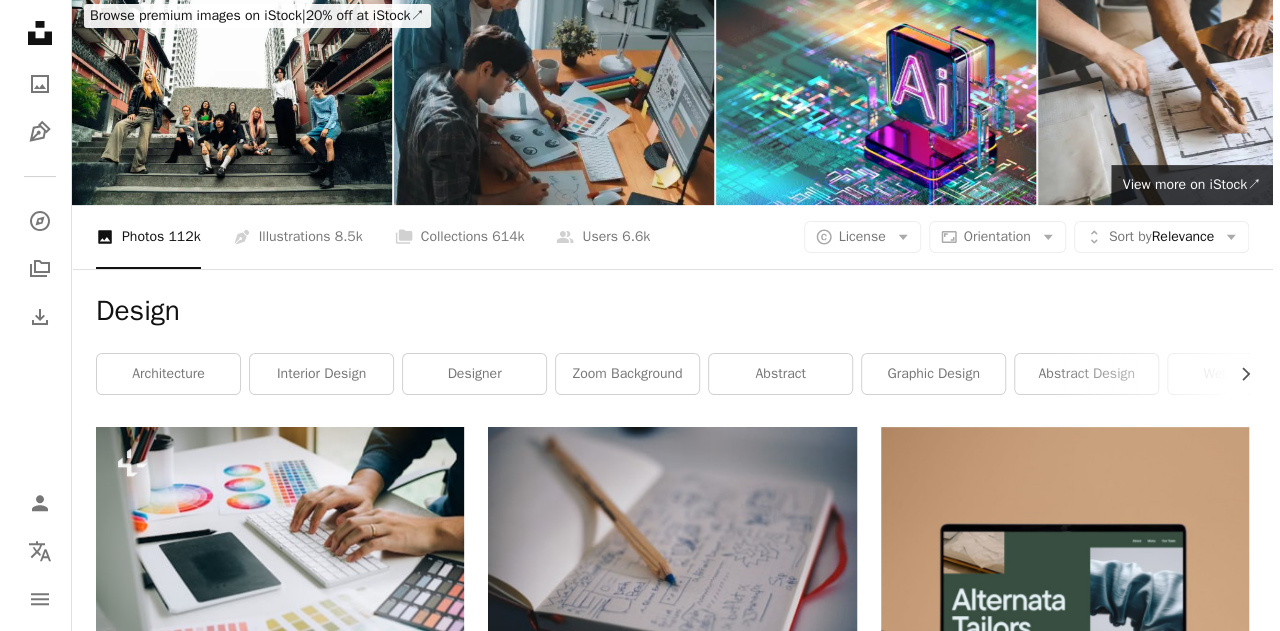 scroll, scrollTop: 0, scrollLeft: 0, axis: both 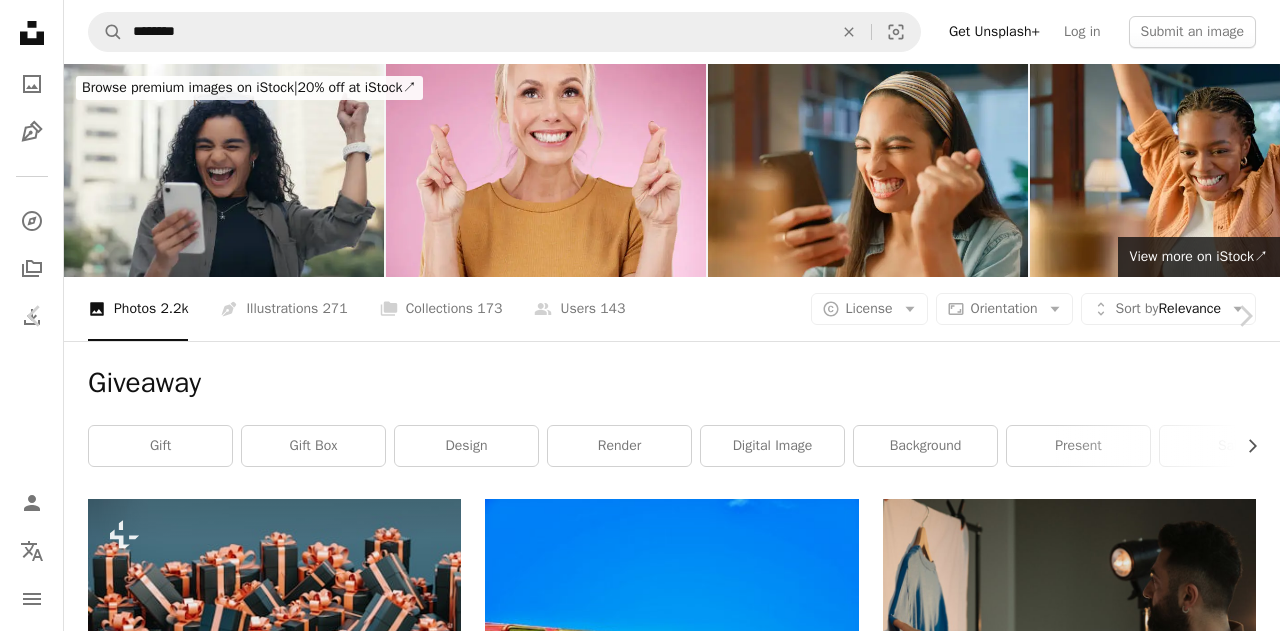 click on "An X shape" at bounding box center [20, 20] 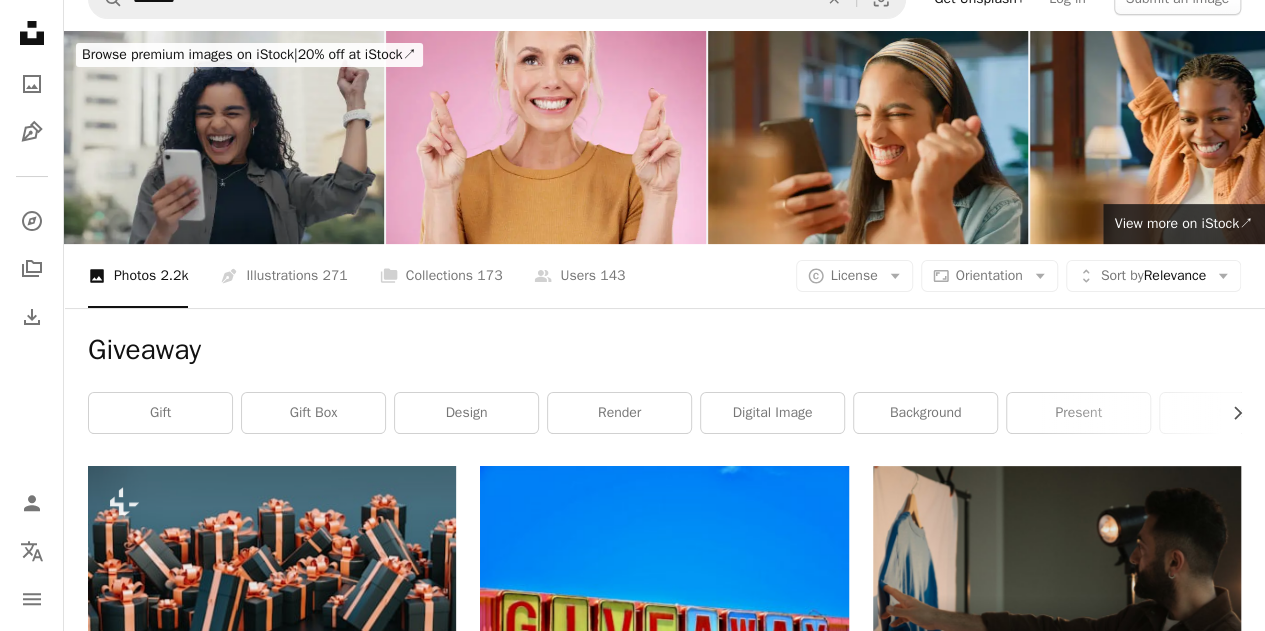 scroll, scrollTop: 0, scrollLeft: 0, axis: both 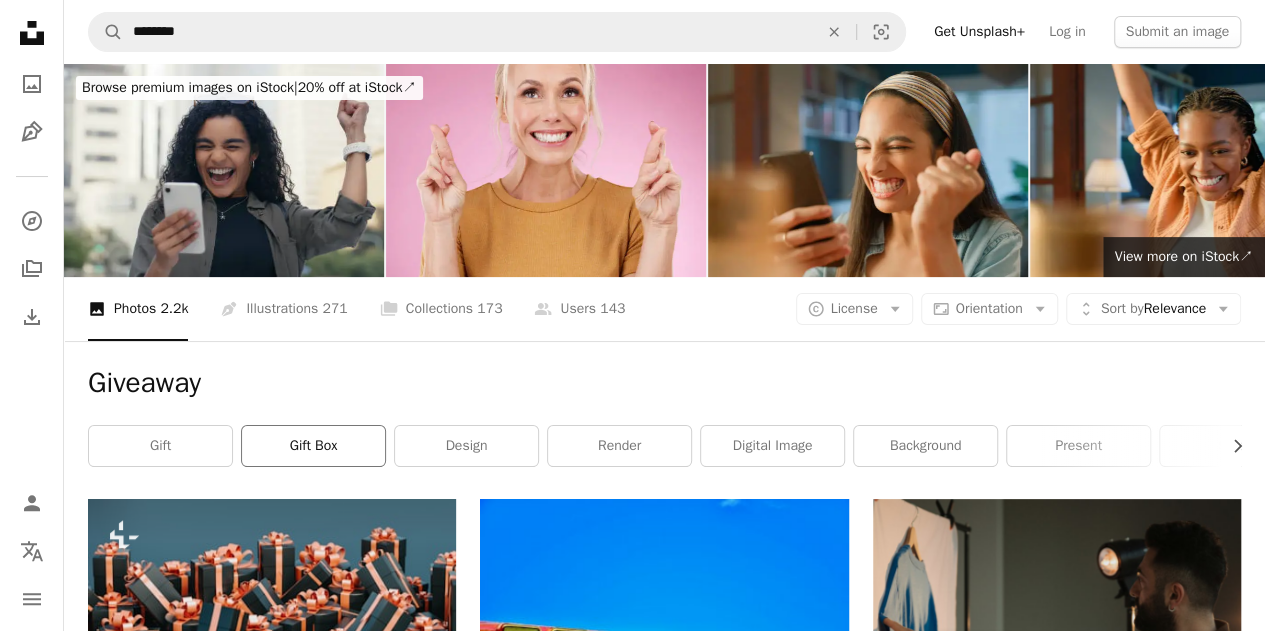 click on "gift box" at bounding box center [313, 446] 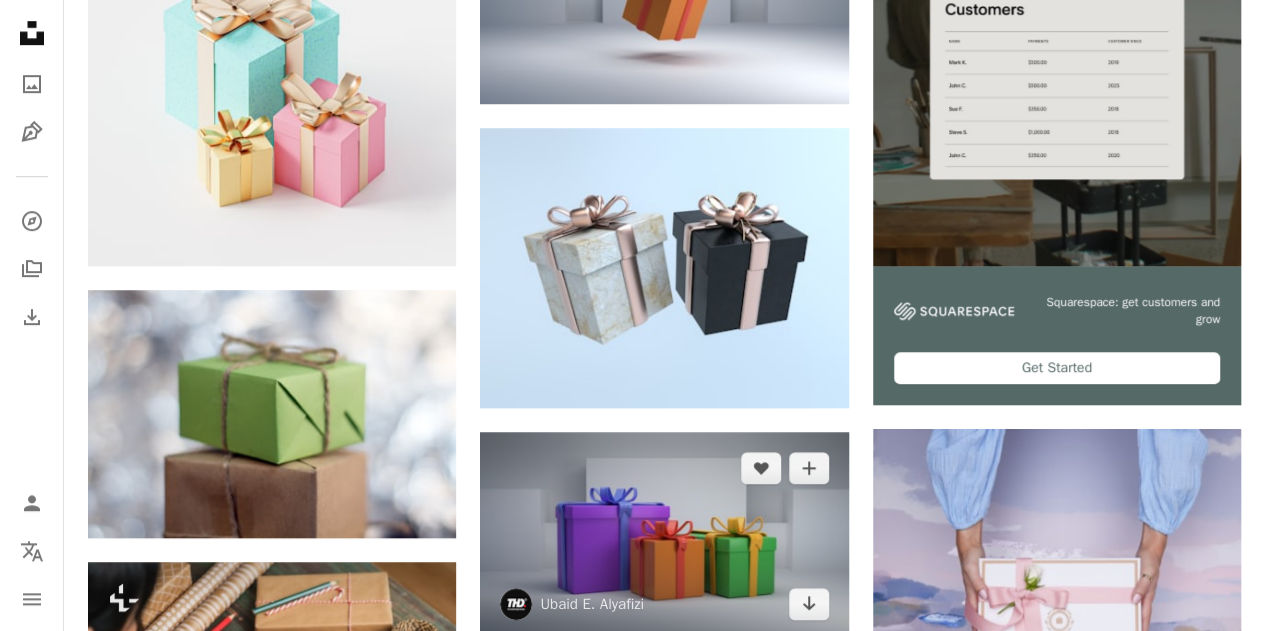 scroll, scrollTop: 586, scrollLeft: 0, axis: vertical 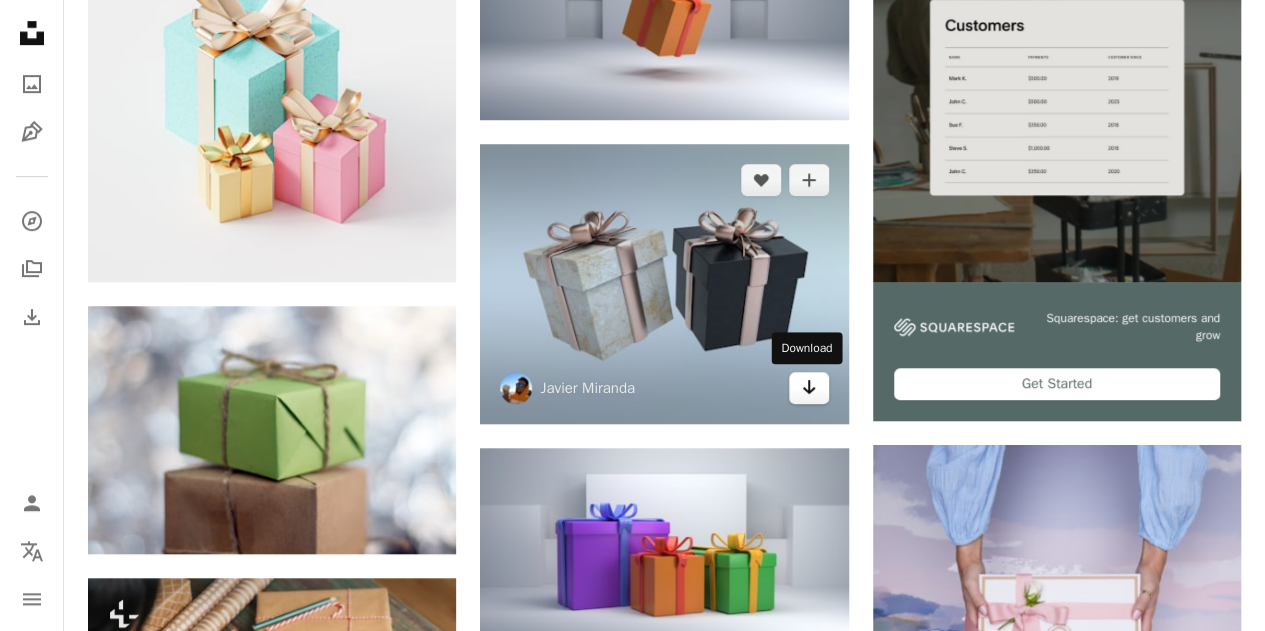 click 